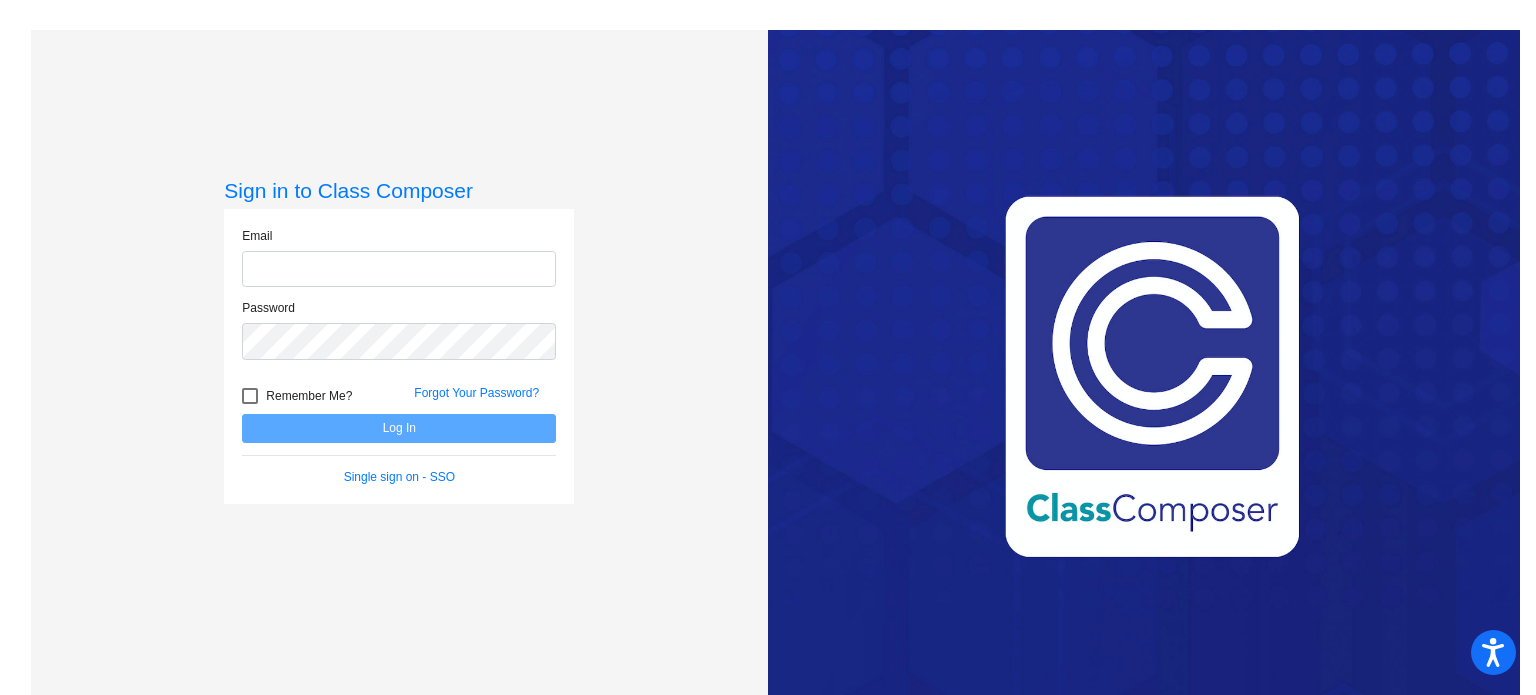 scroll, scrollTop: 0, scrollLeft: 0, axis: both 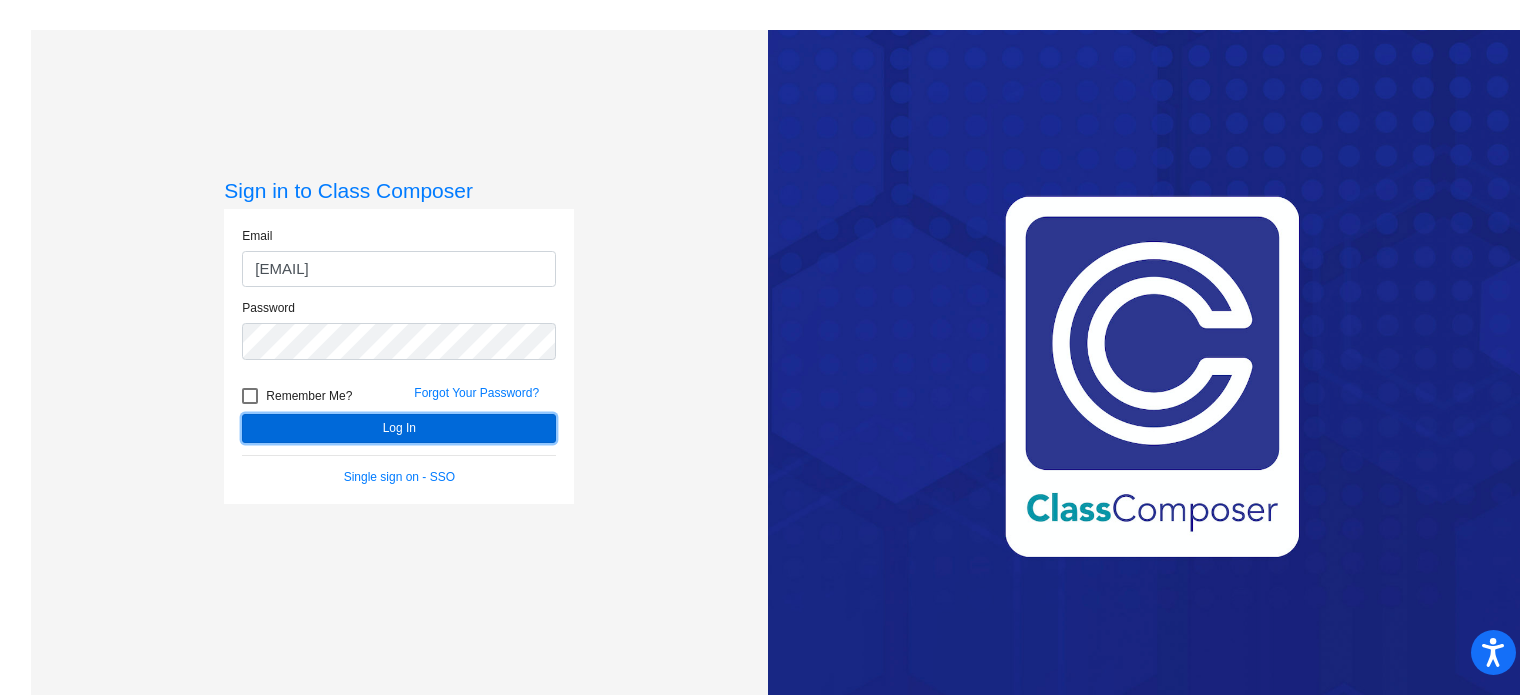 click on "Log In" 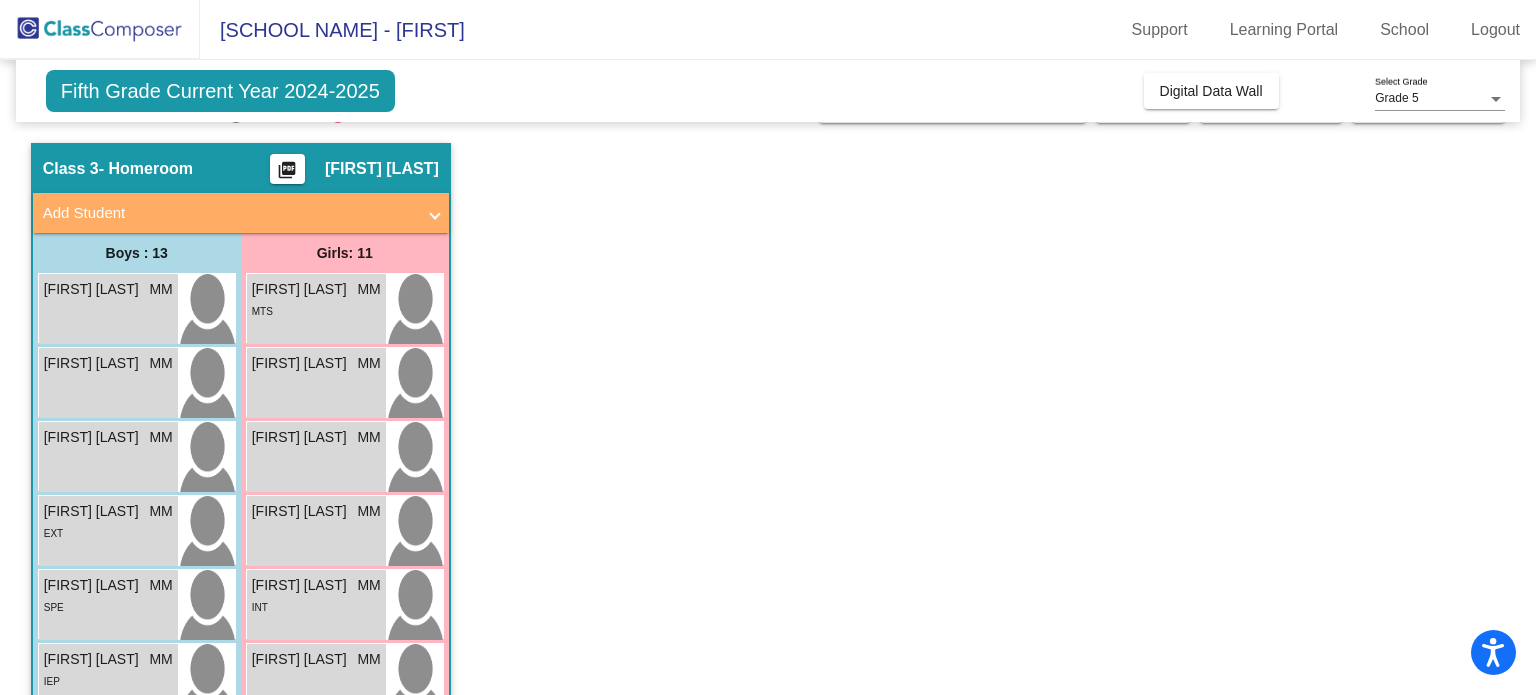 scroll, scrollTop: 0, scrollLeft: 0, axis: both 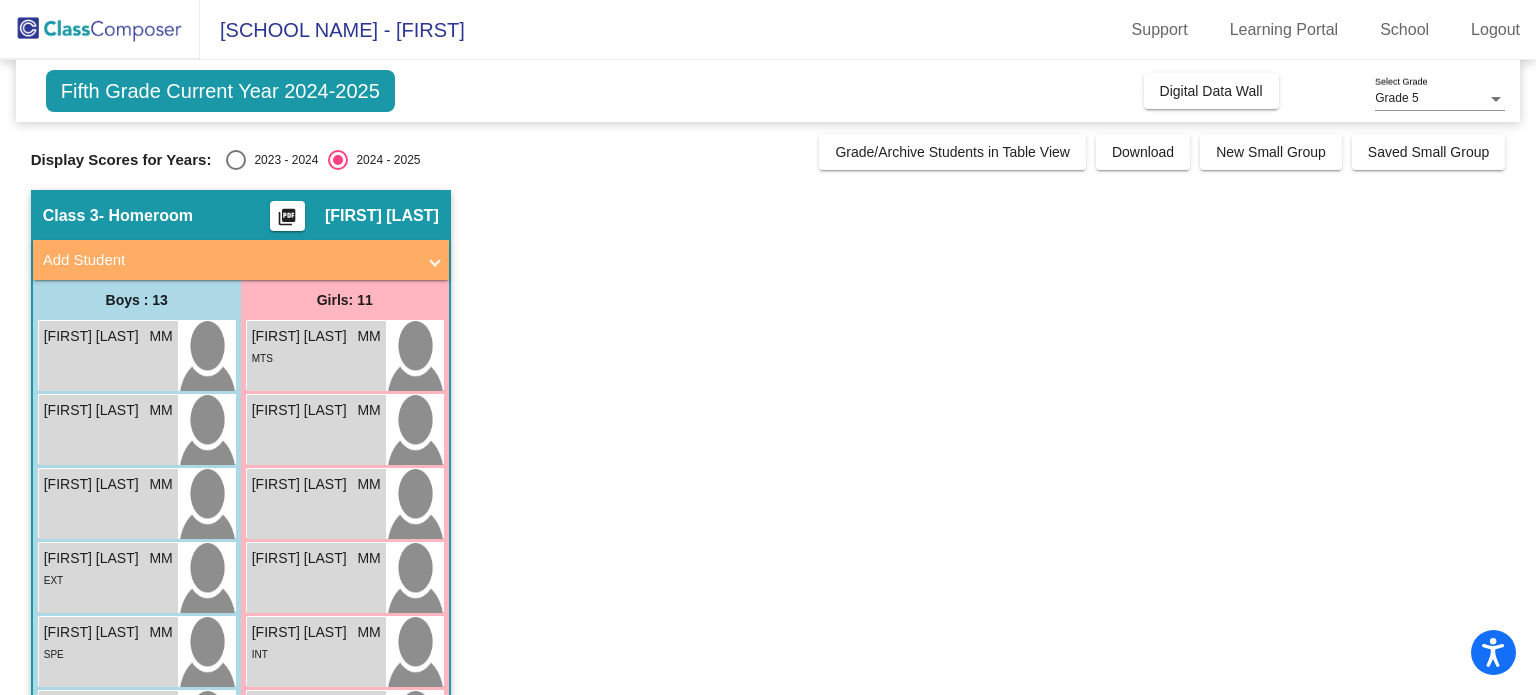click 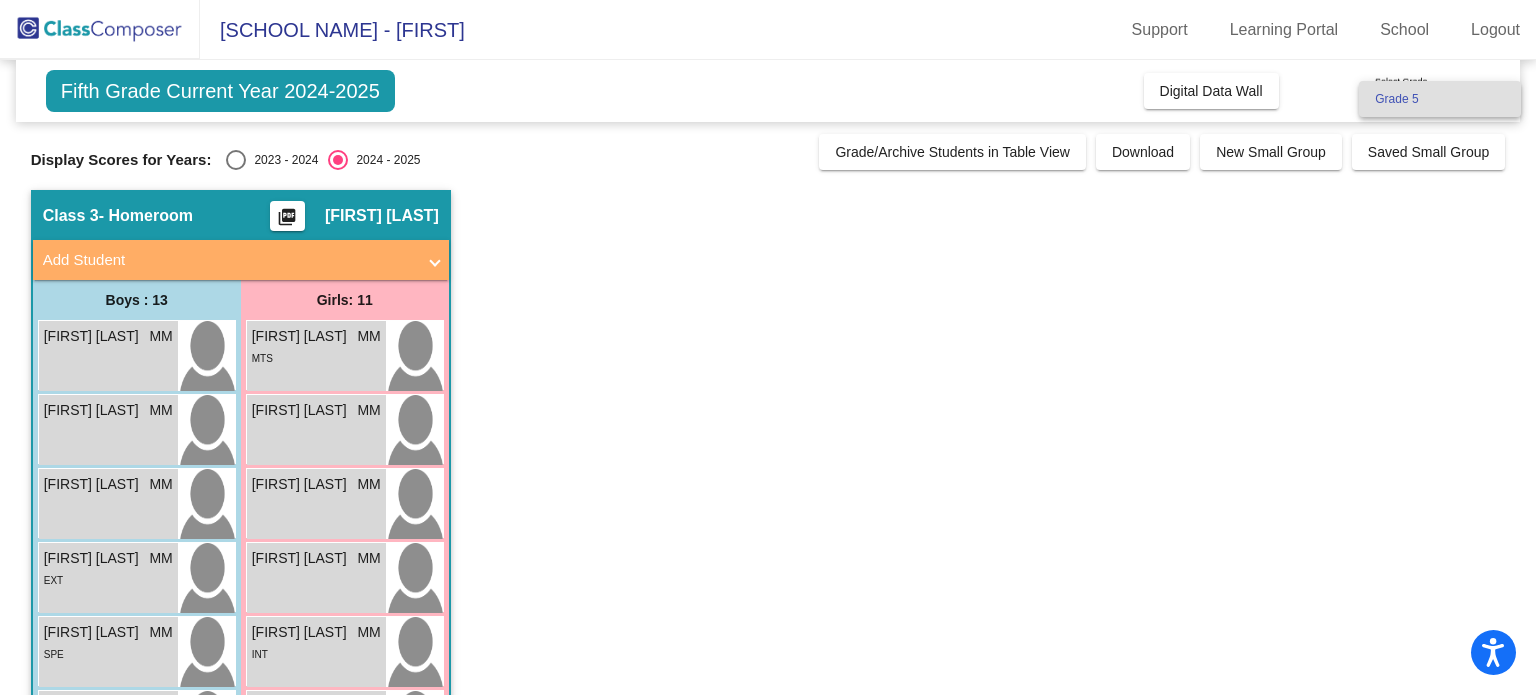 click on "Grade 5" at bounding box center (1440, 99) 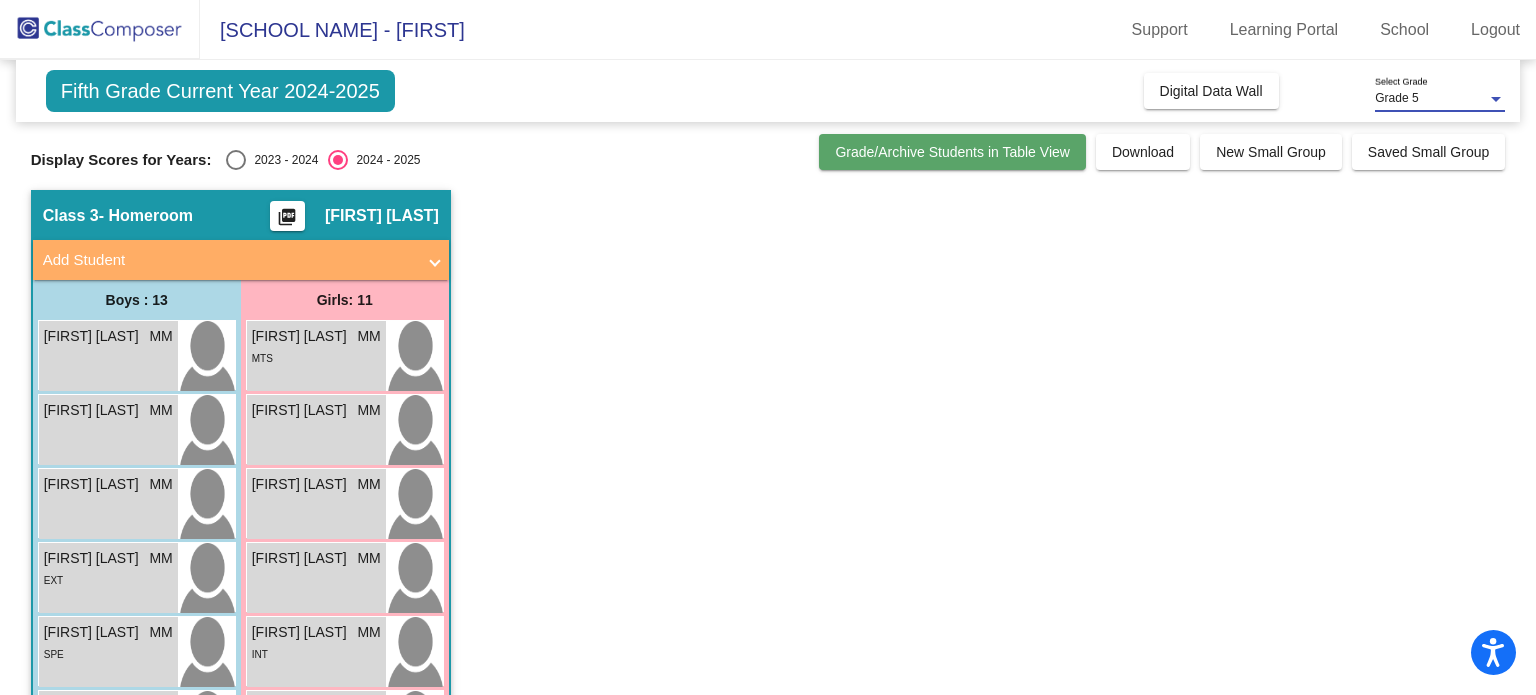 click on "Grade/Archive Students in Table View" 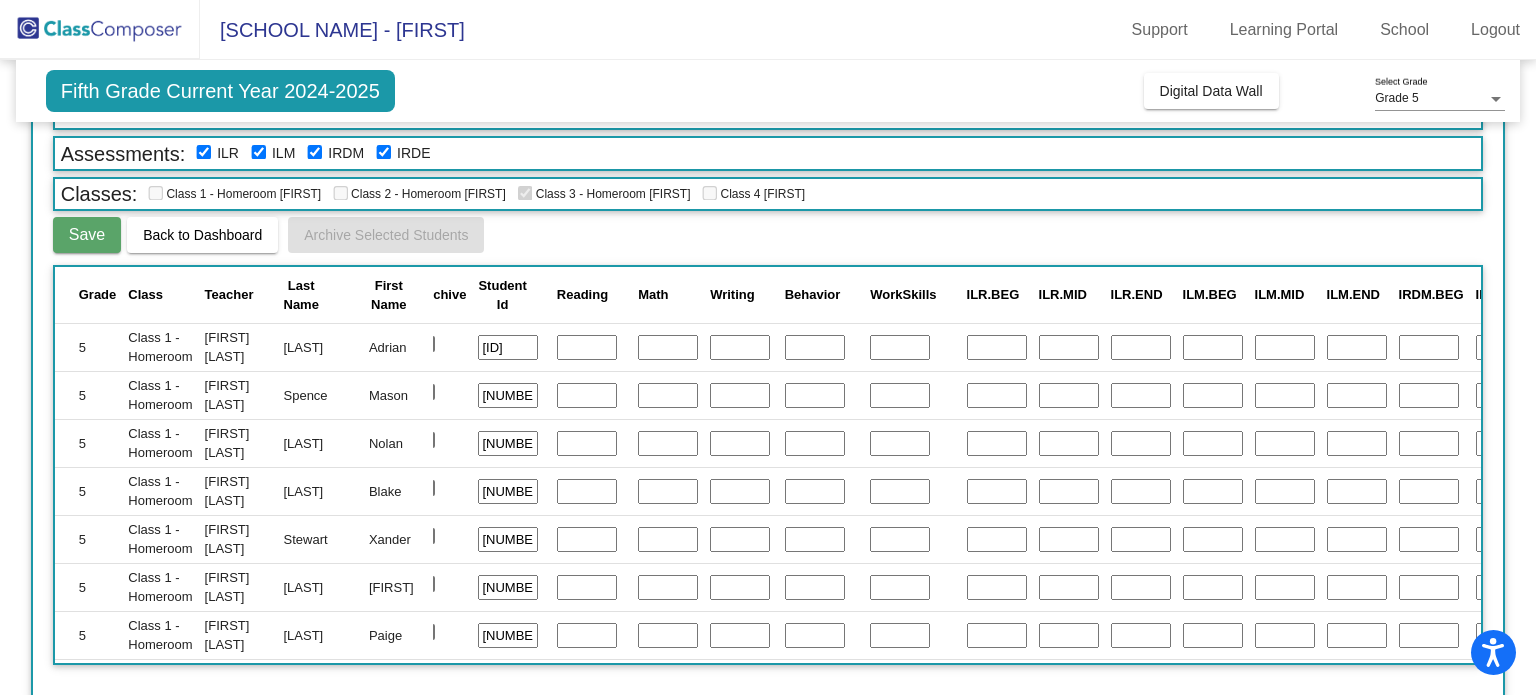 scroll, scrollTop: 0, scrollLeft: 0, axis: both 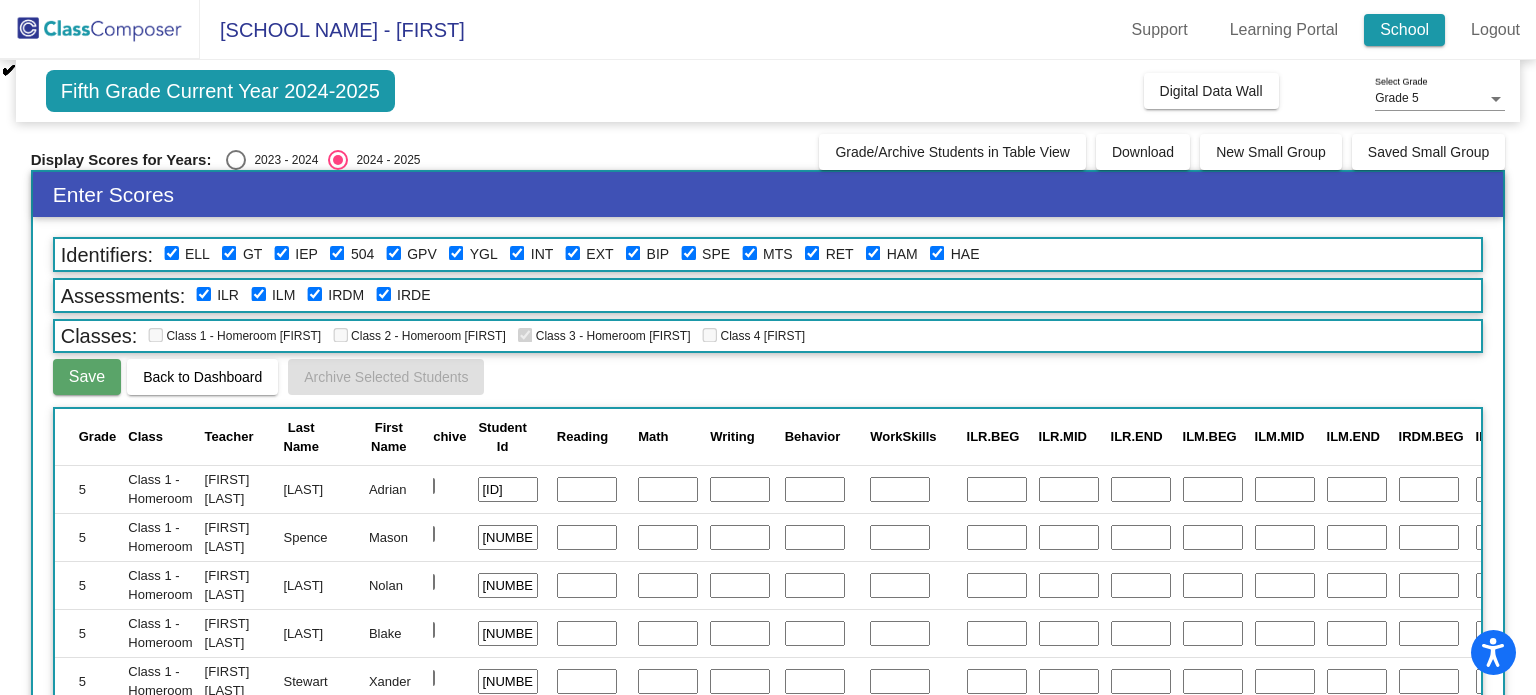 click on "School" 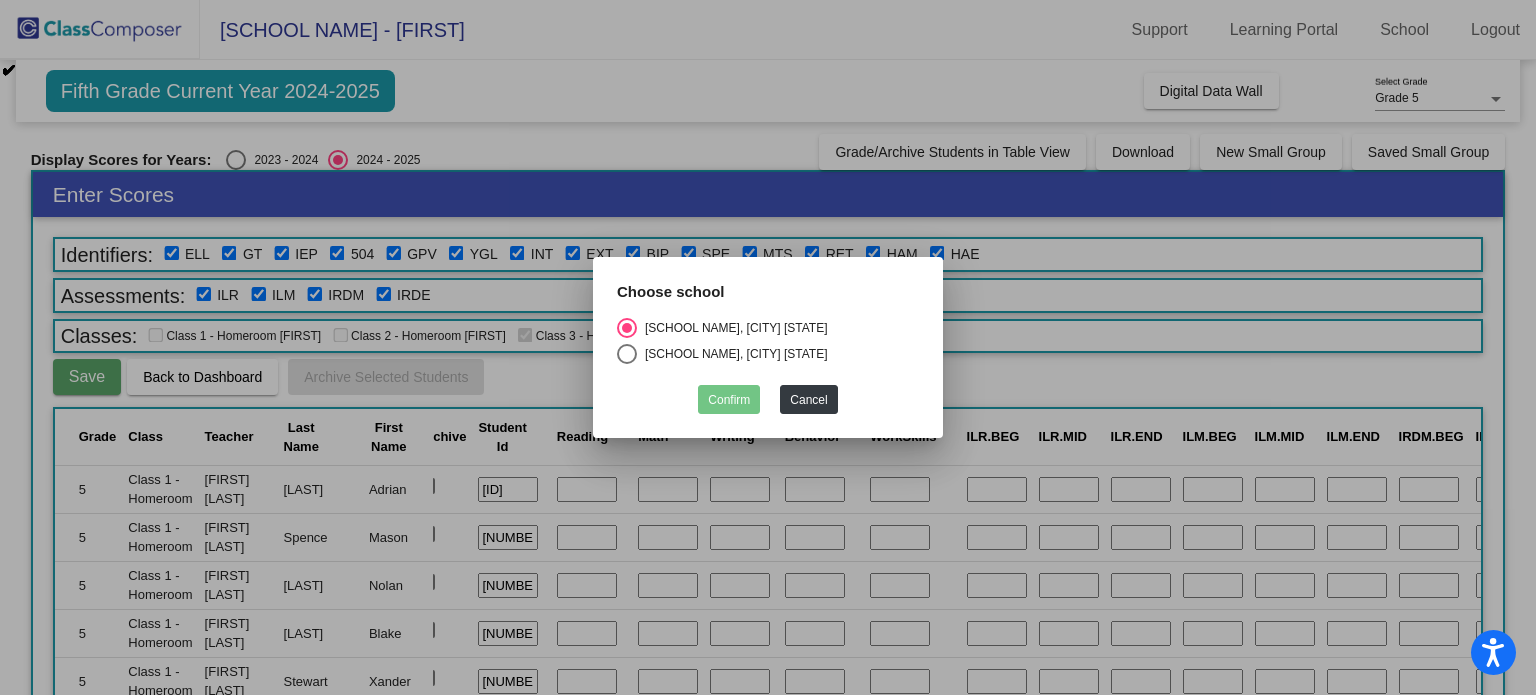 click at bounding box center (768, 347) 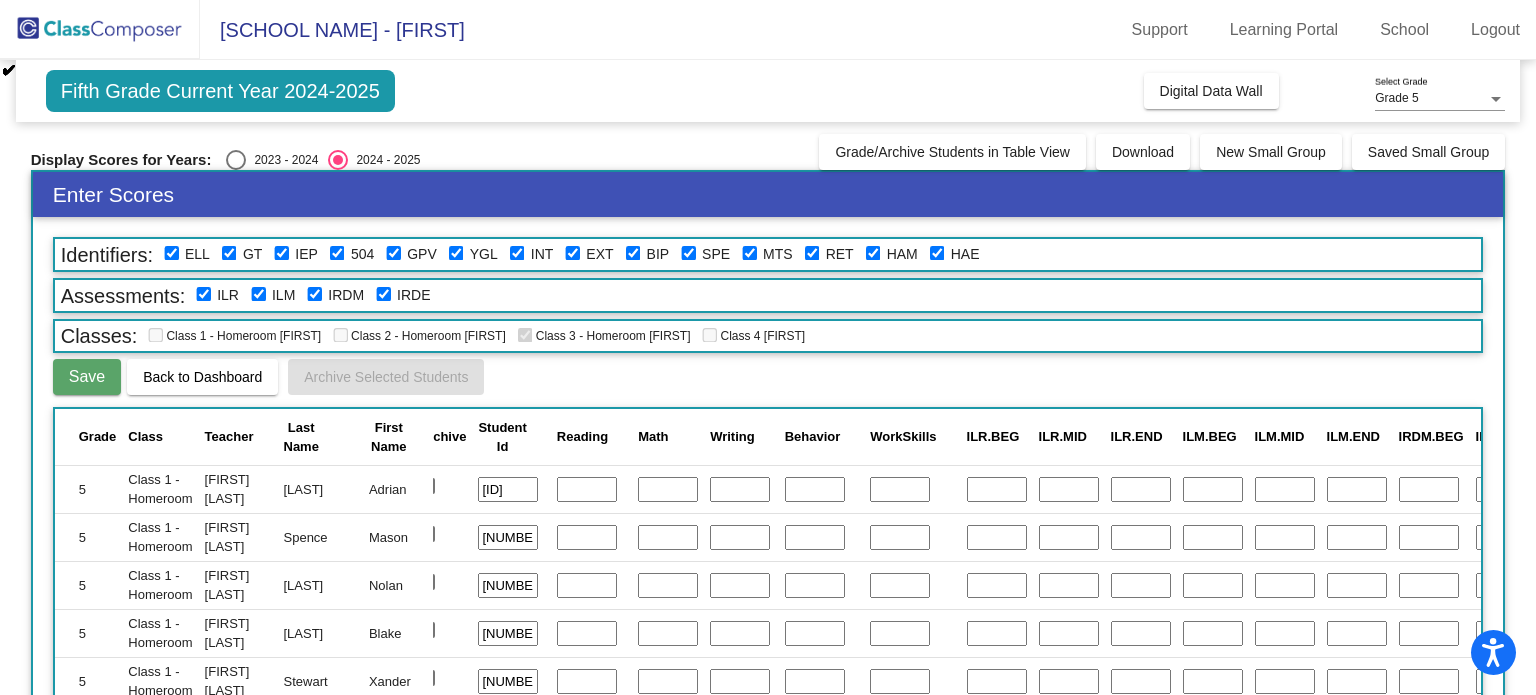 click 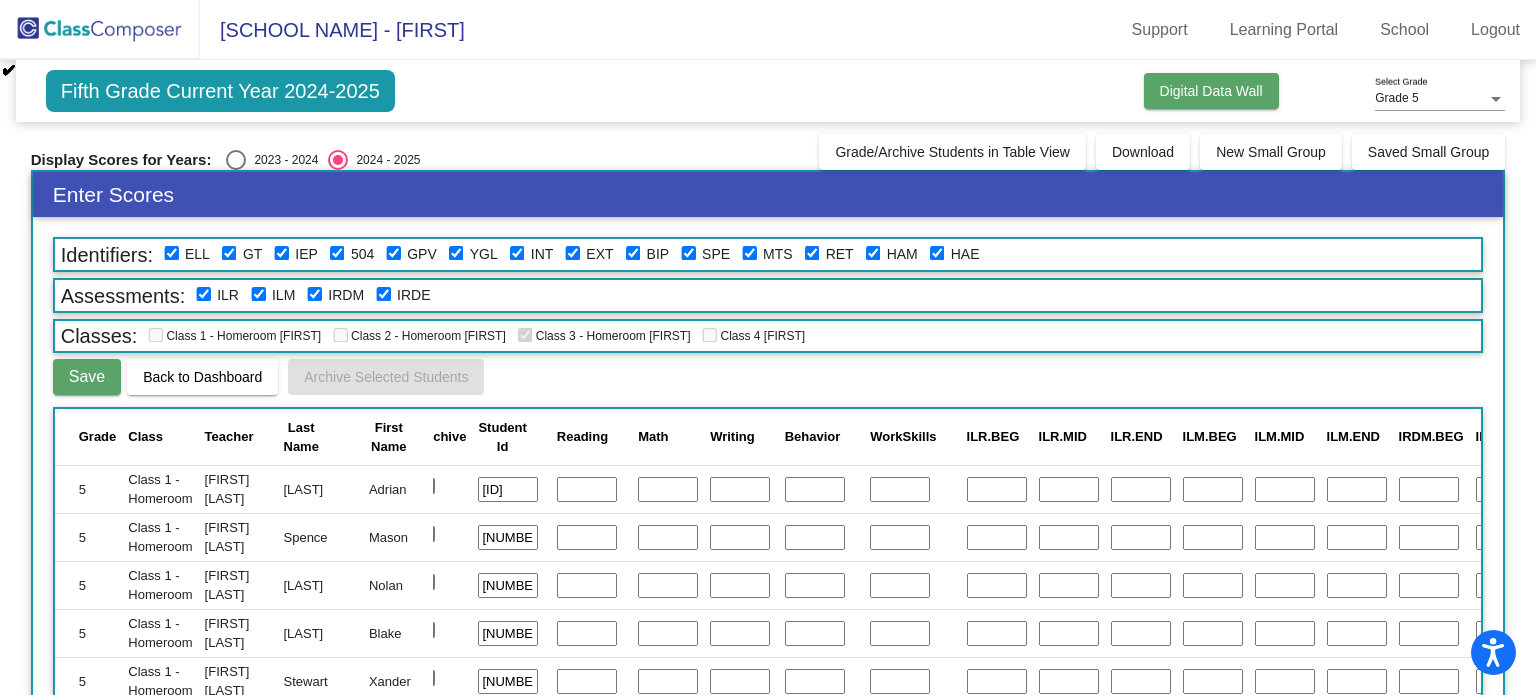 click on "Digital Data Wall" 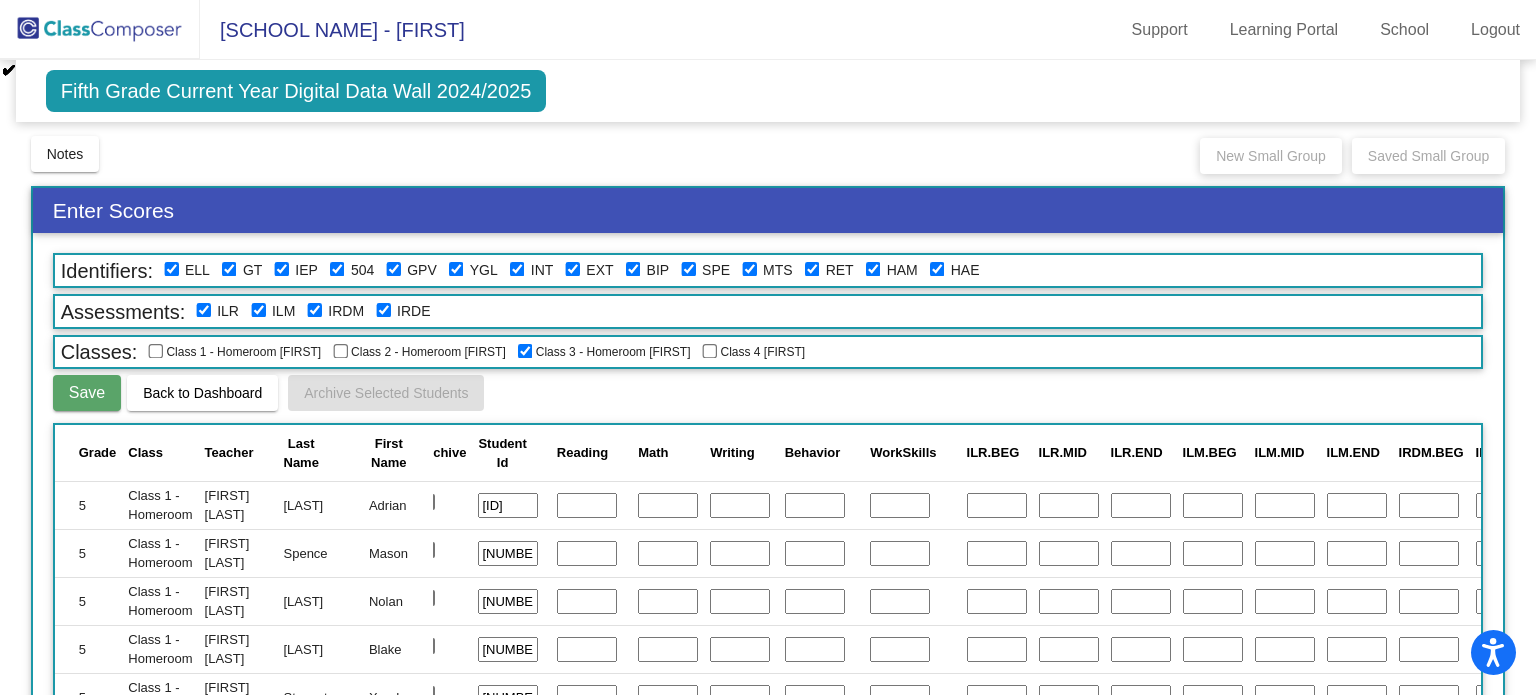 click on "Back to Dashboard" 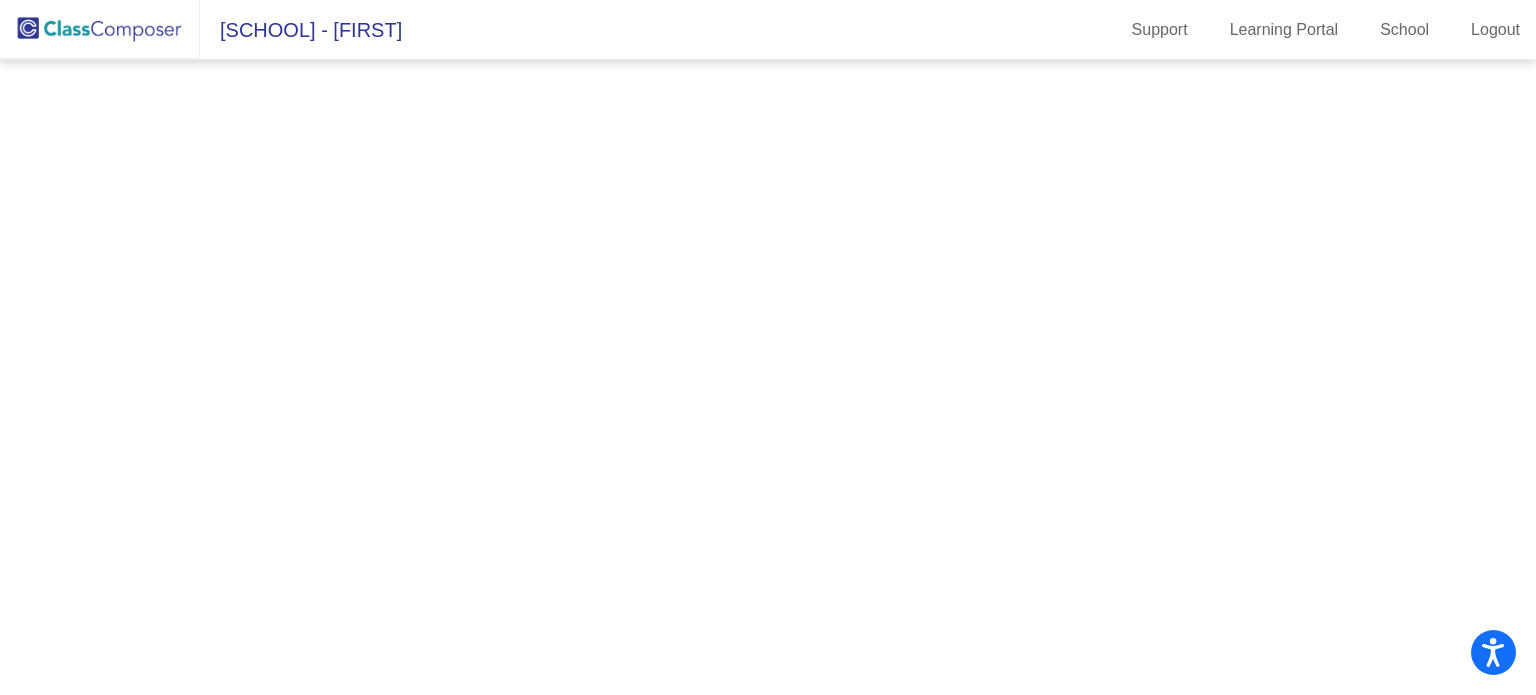 scroll, scrollTop: 0, scrollLeft: 0, axis: both 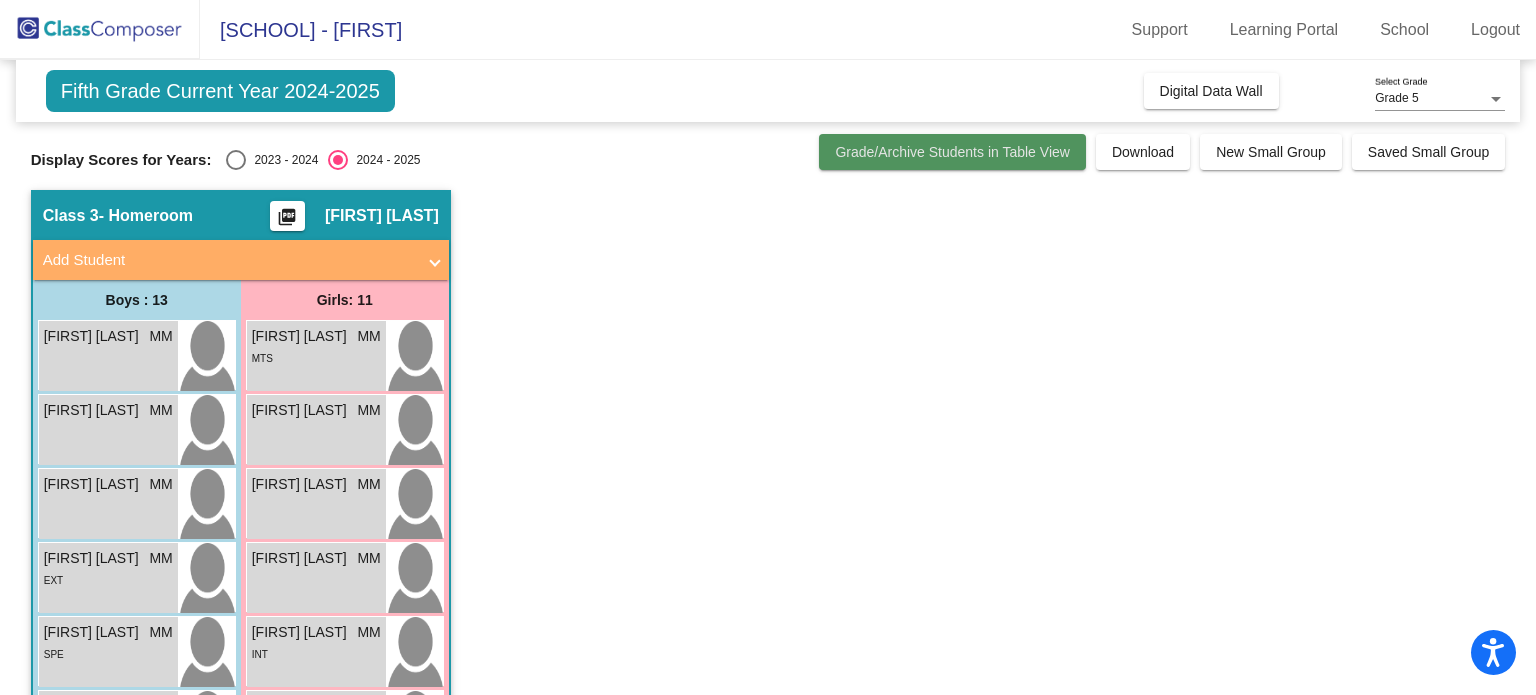 click on "Grade/Archive Students in Table View" 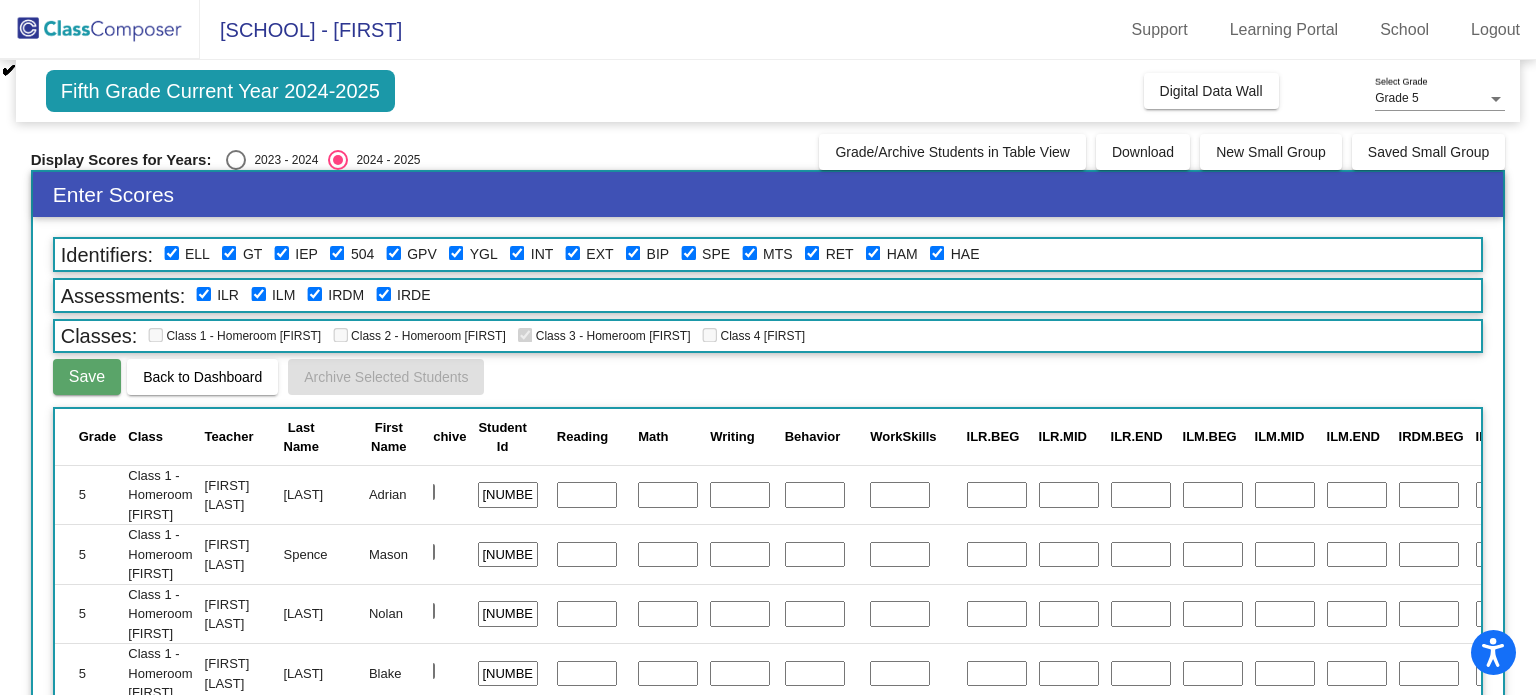 click on "Save" 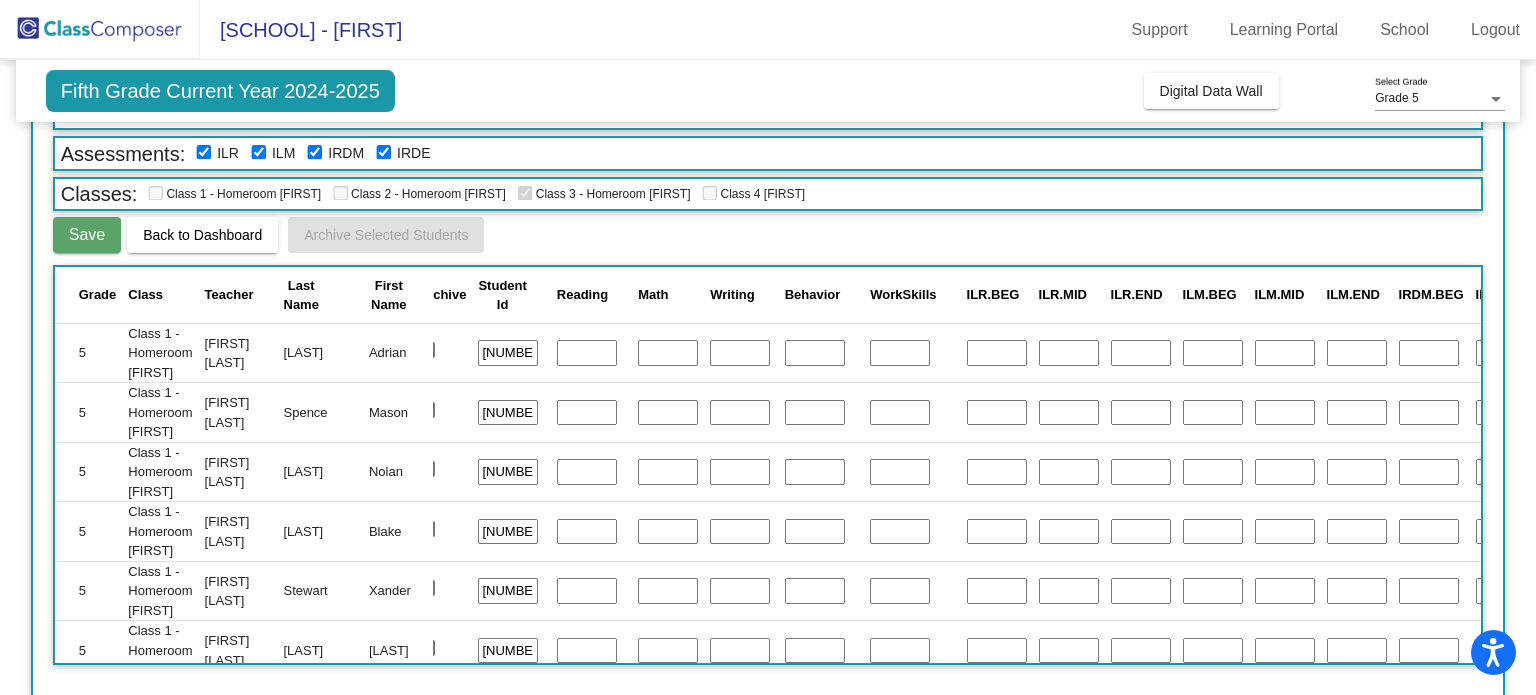 scroll, scrollTop: 0, scrollLeft: 0, axis: both 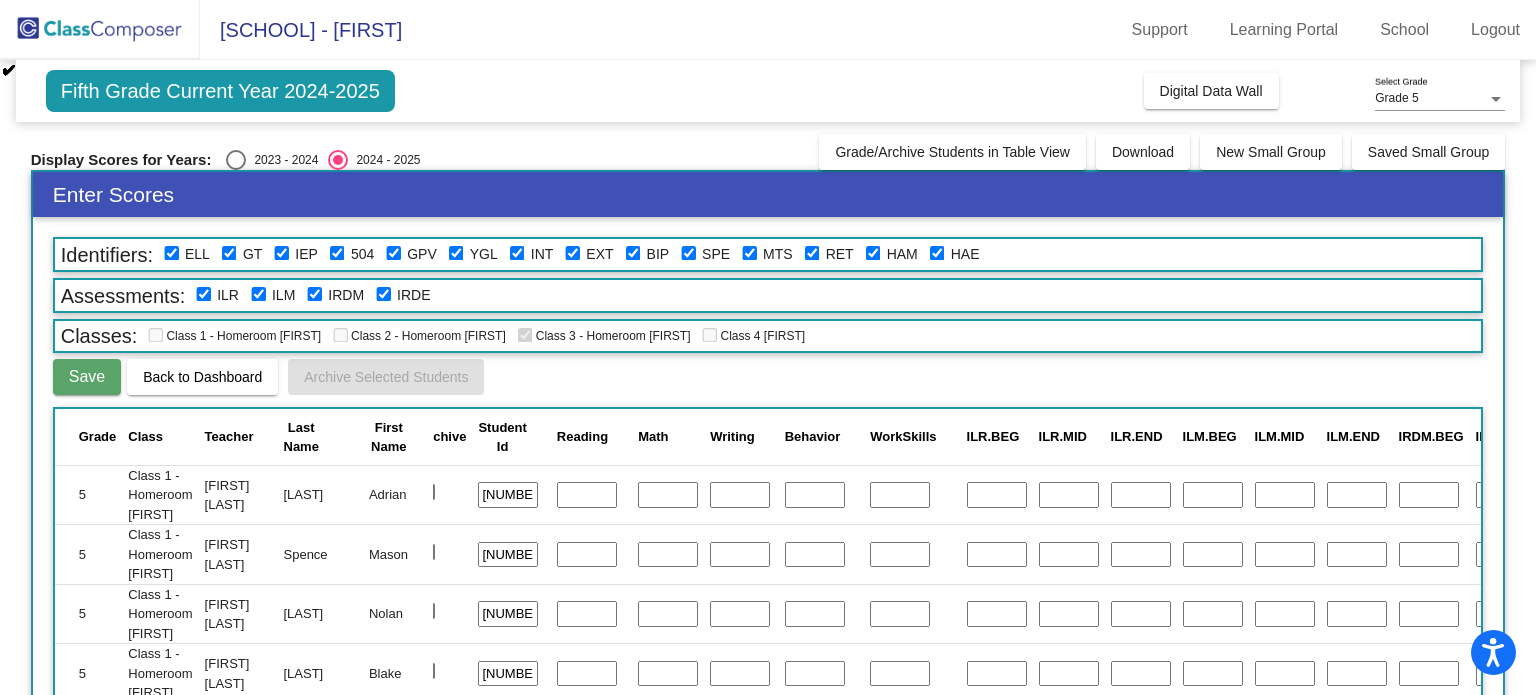 click 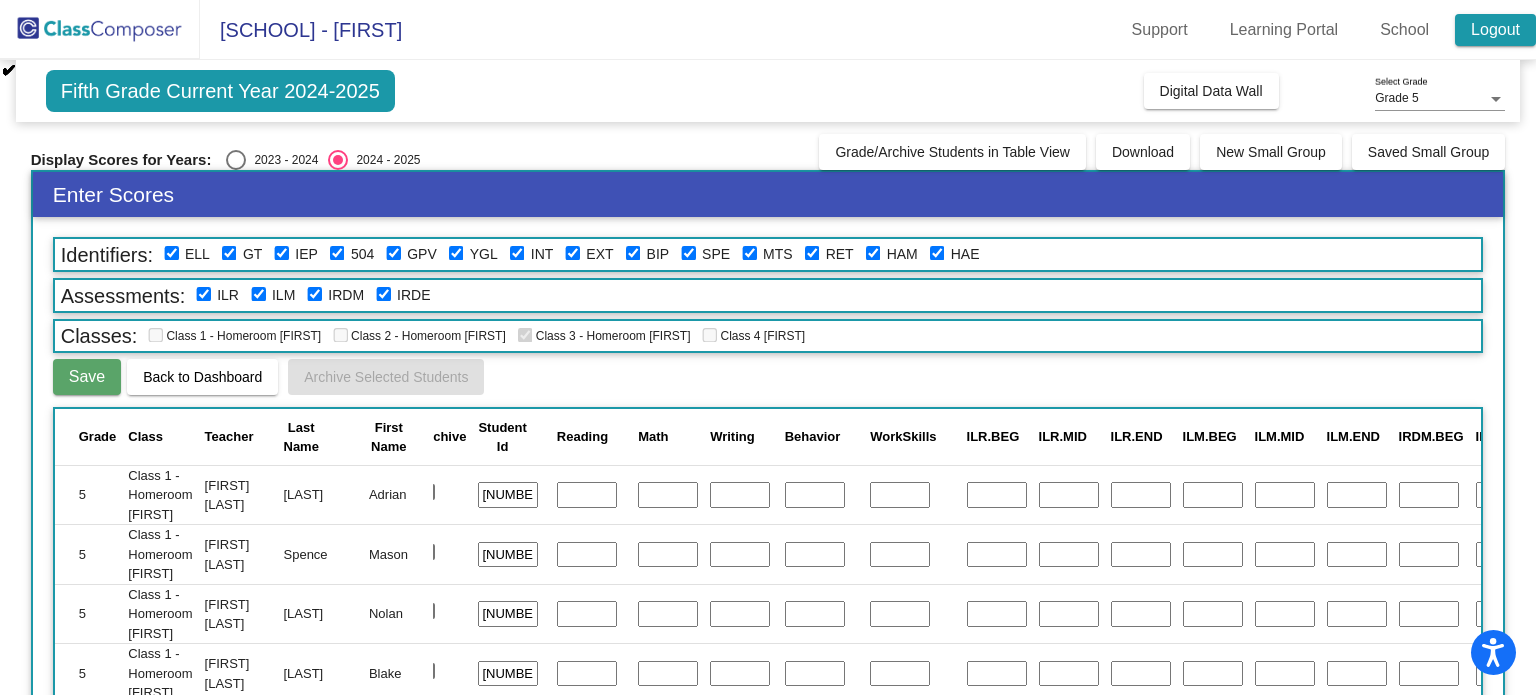 click on "Logout" 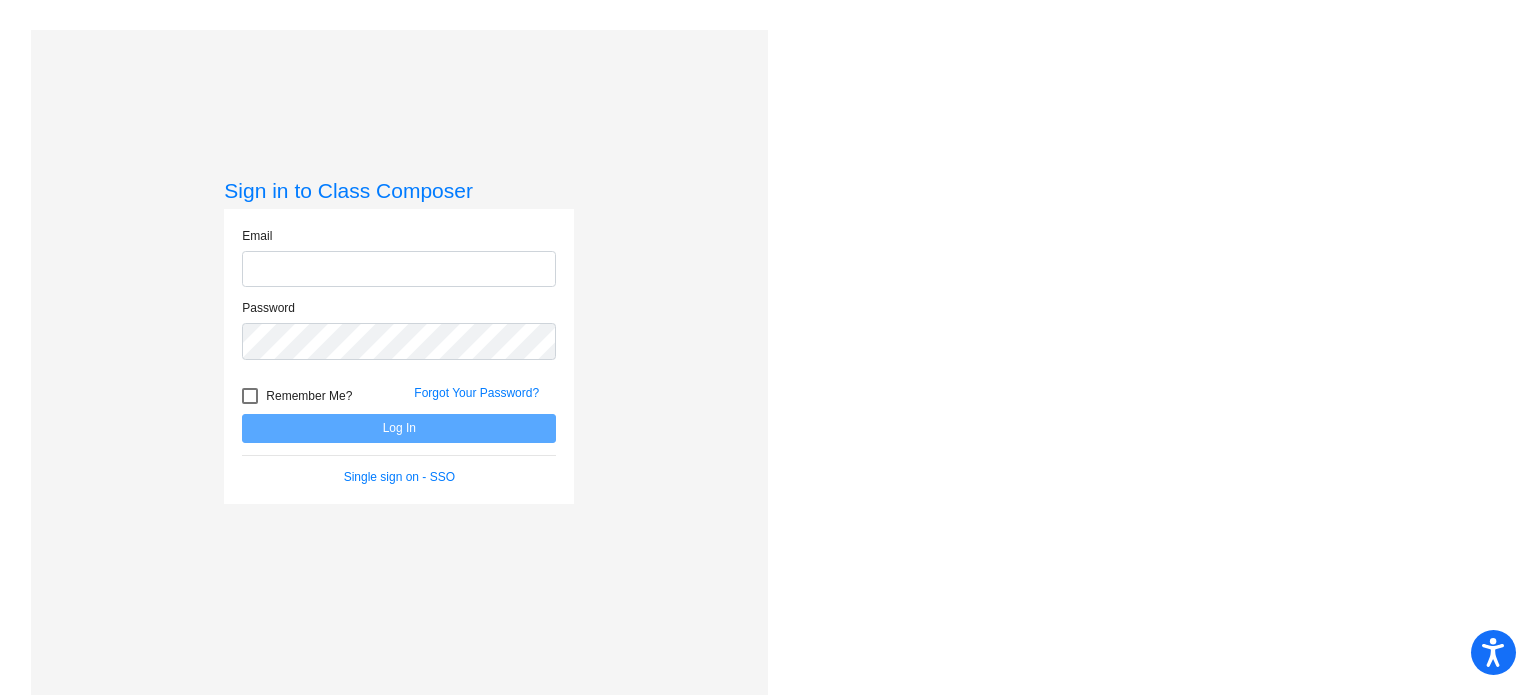 type on "[EMAIL]" 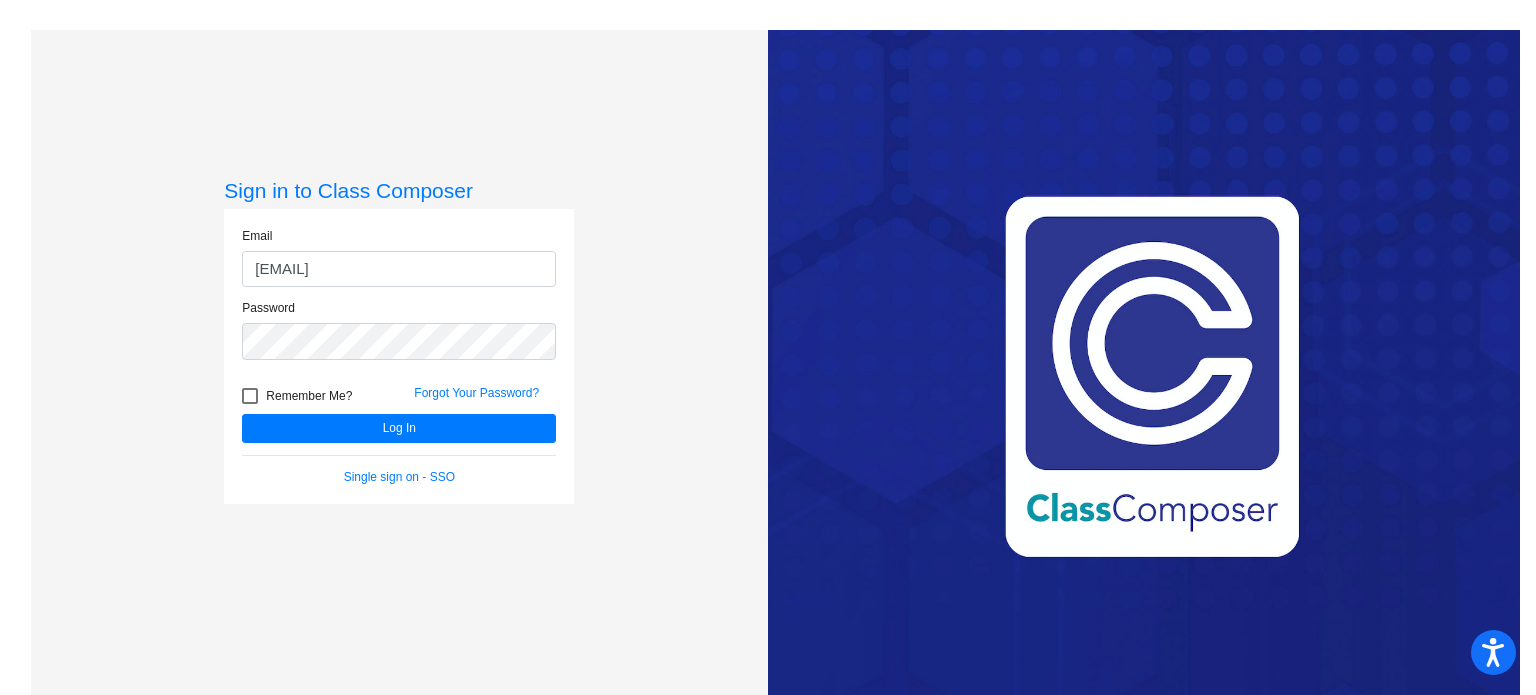 scroll, scrollTop: 0, scrollLeft: 0, axis: both 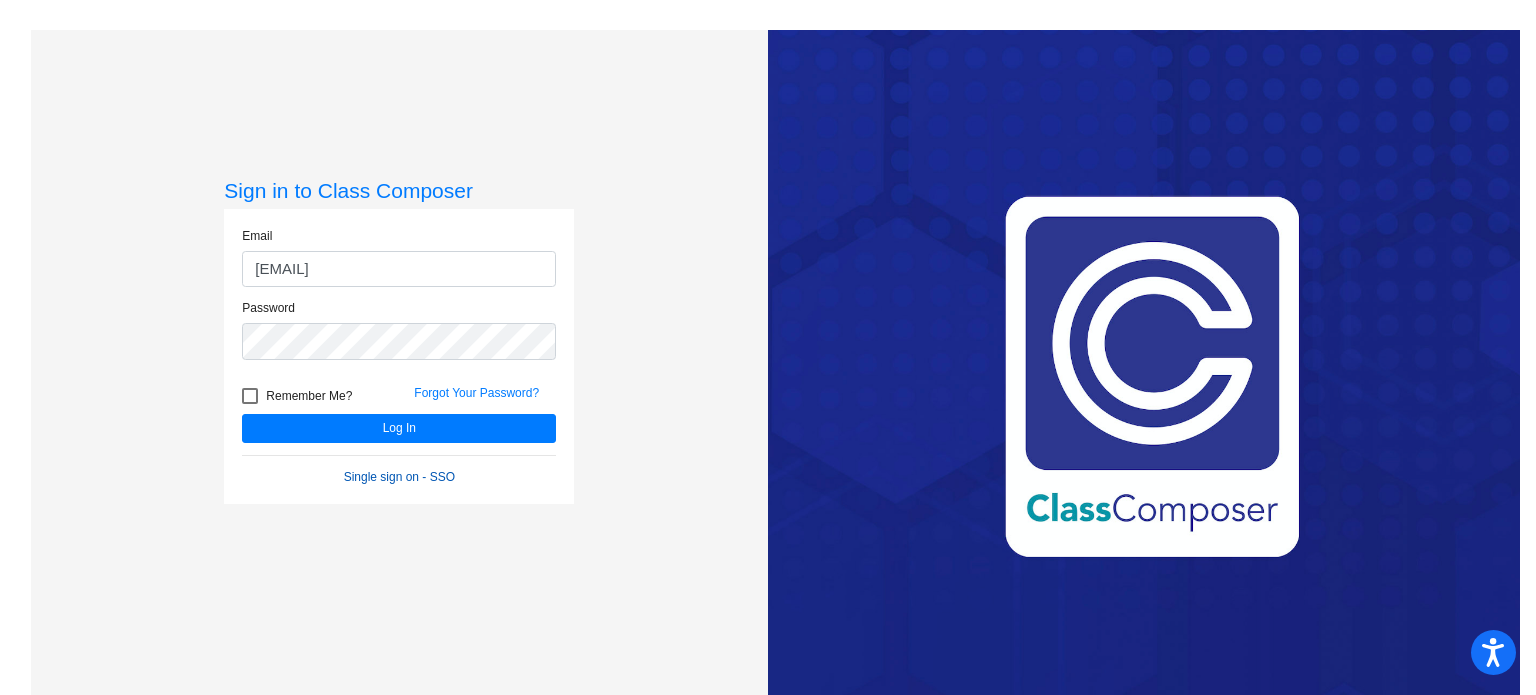 click on "Single sign on - SSO" 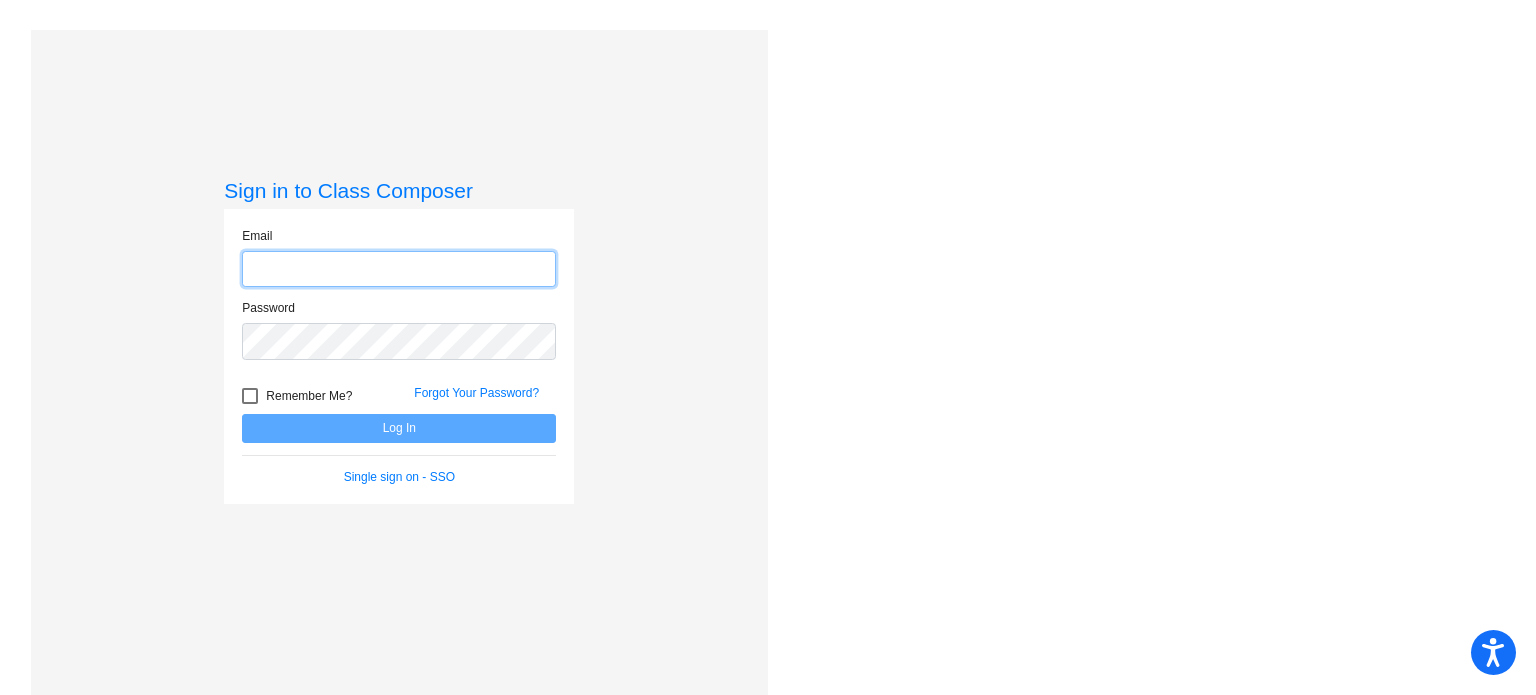 type on "[EMAIL]" 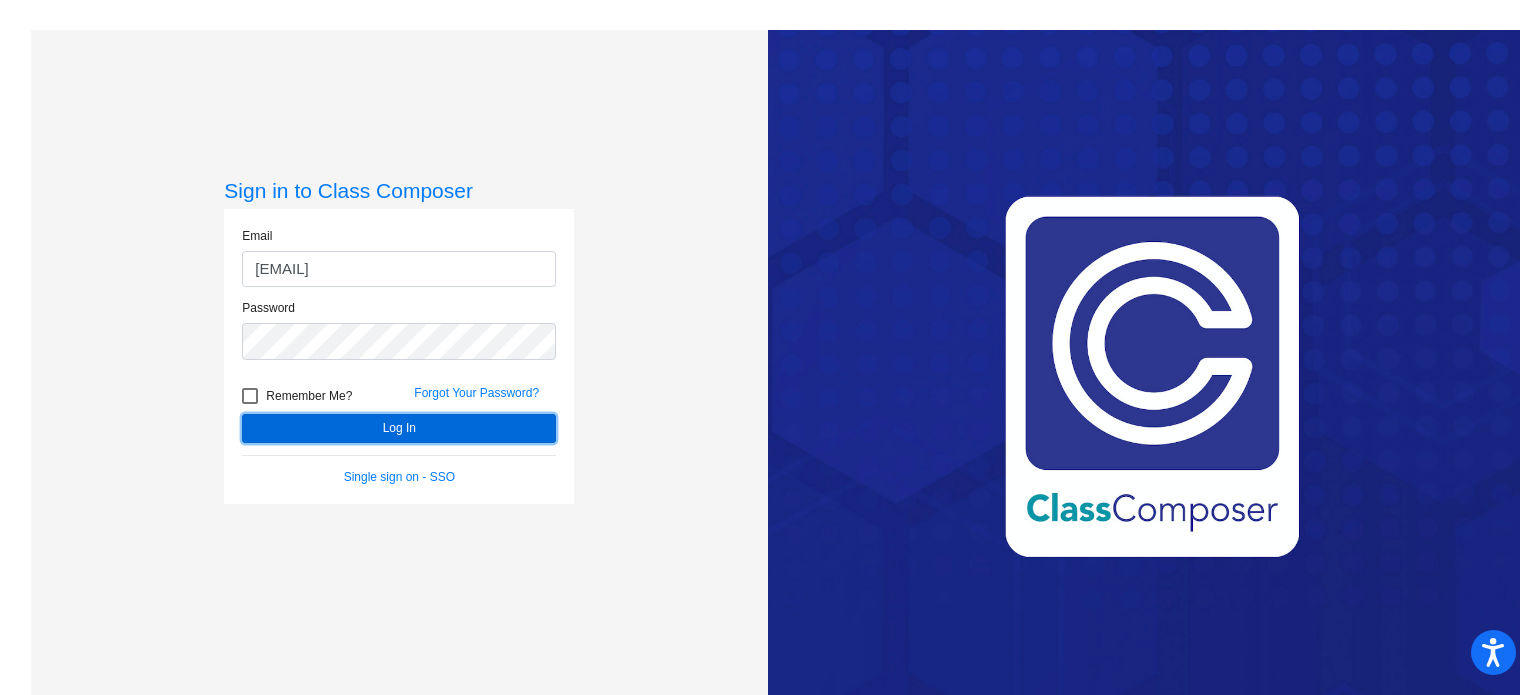 click on "Log In" 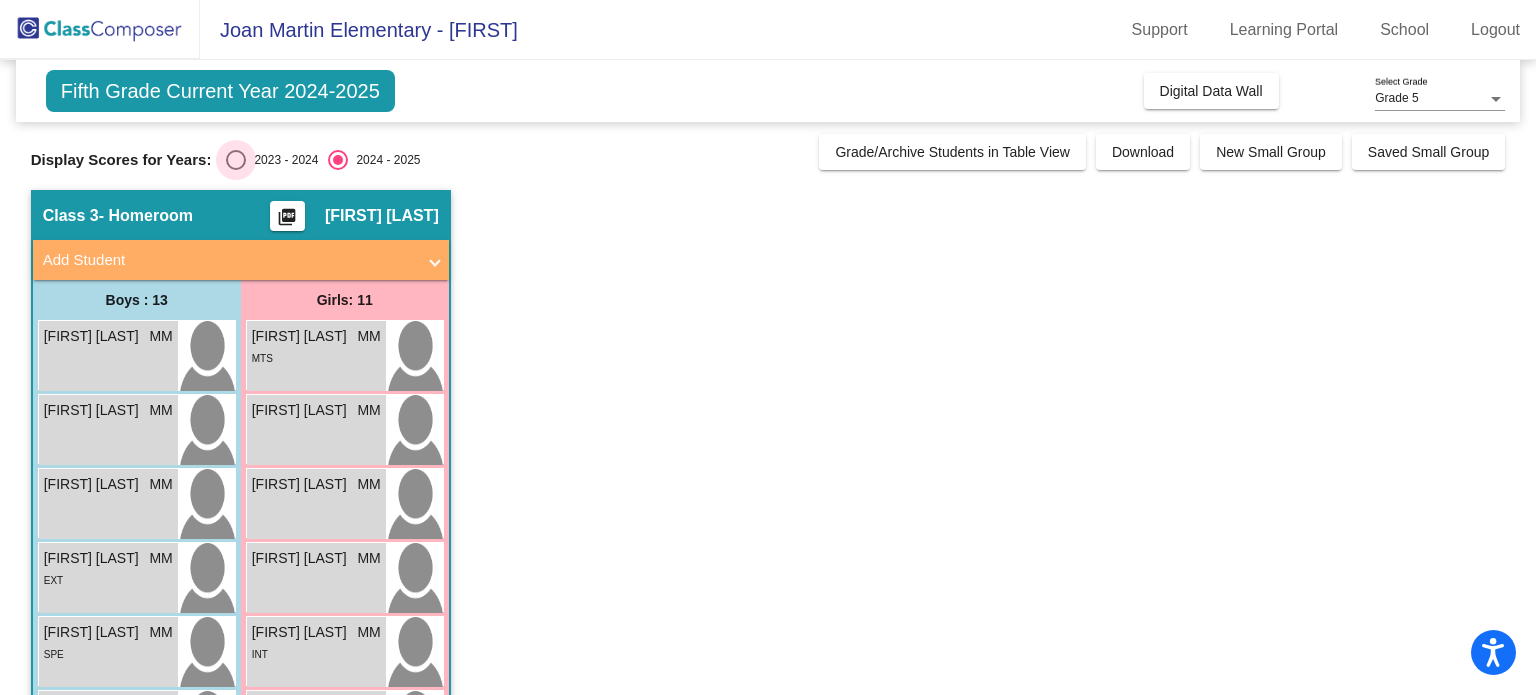 click at bounding box center (236, 160) 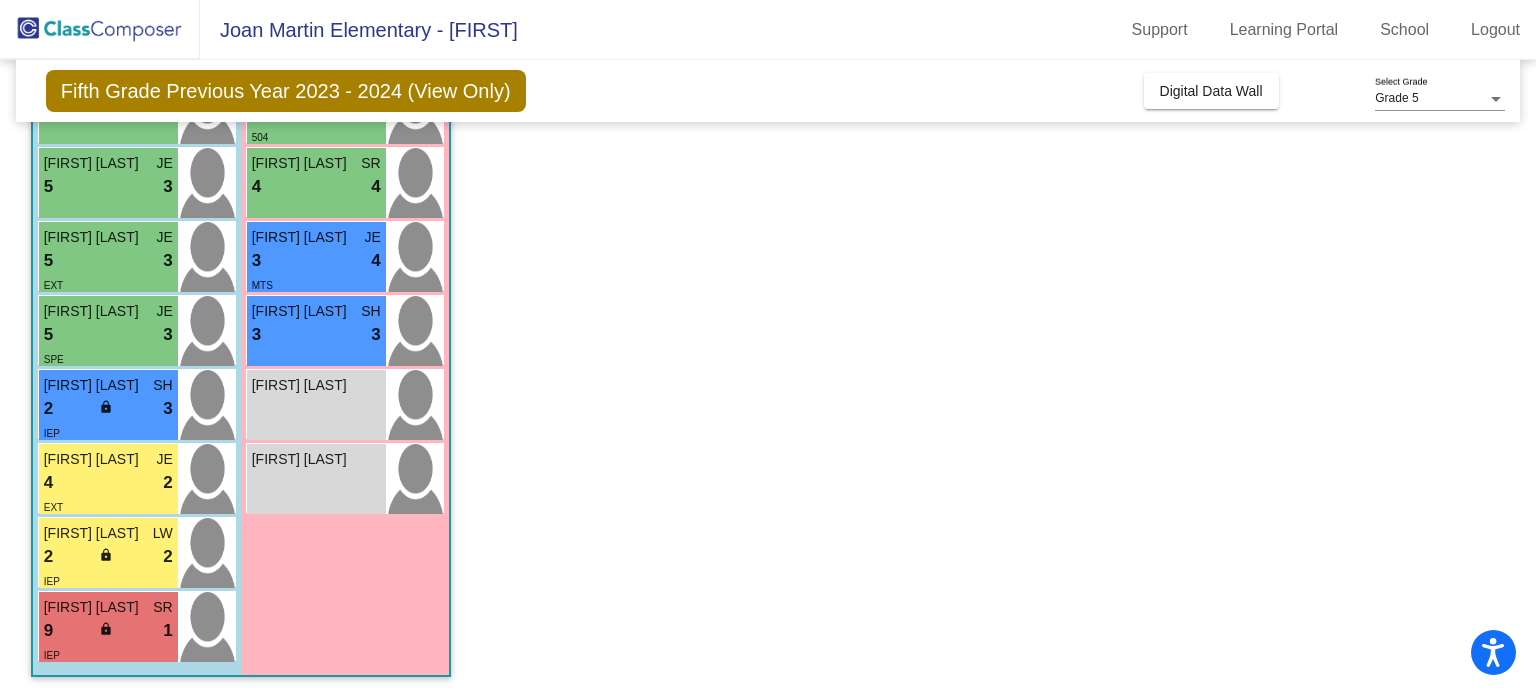 scroll, scrollTop: 0, scrollLeft: 0, axis: both 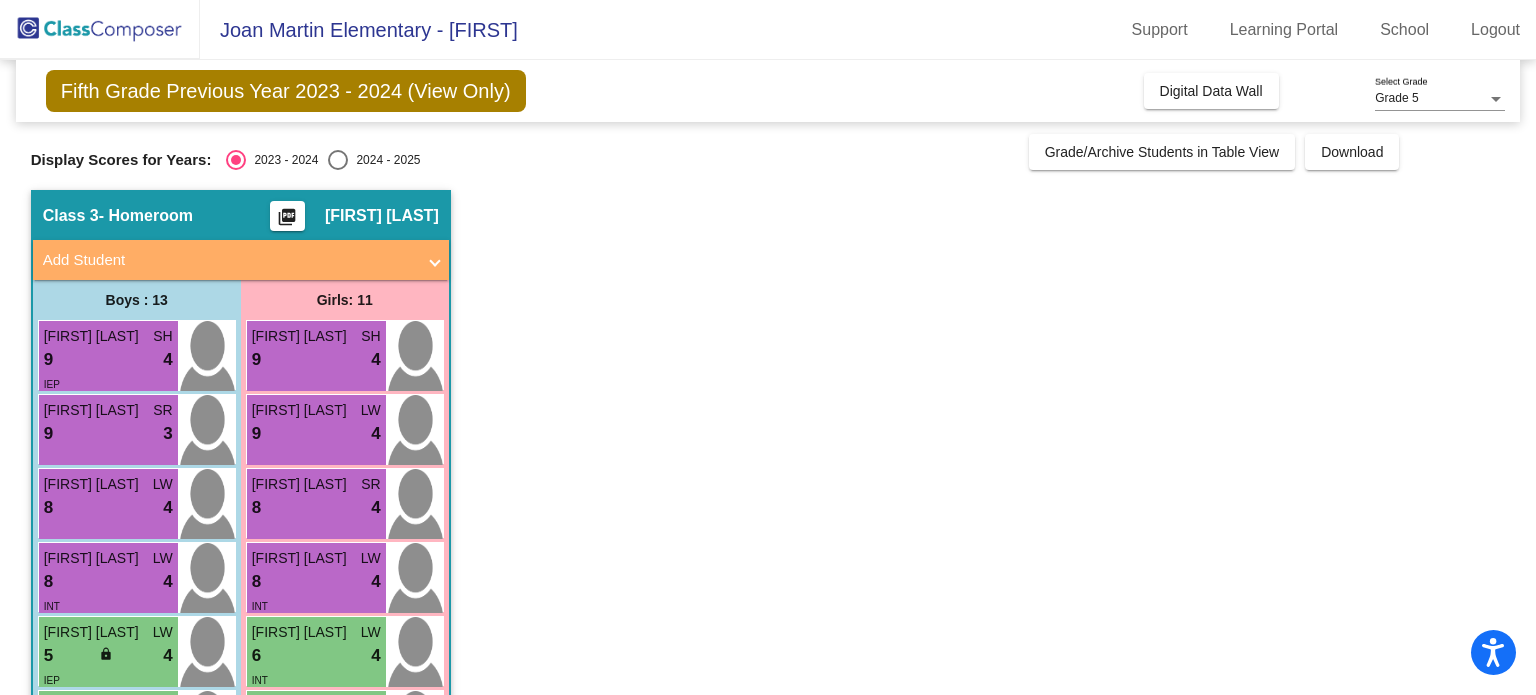 click at bounding box center [338, 160] 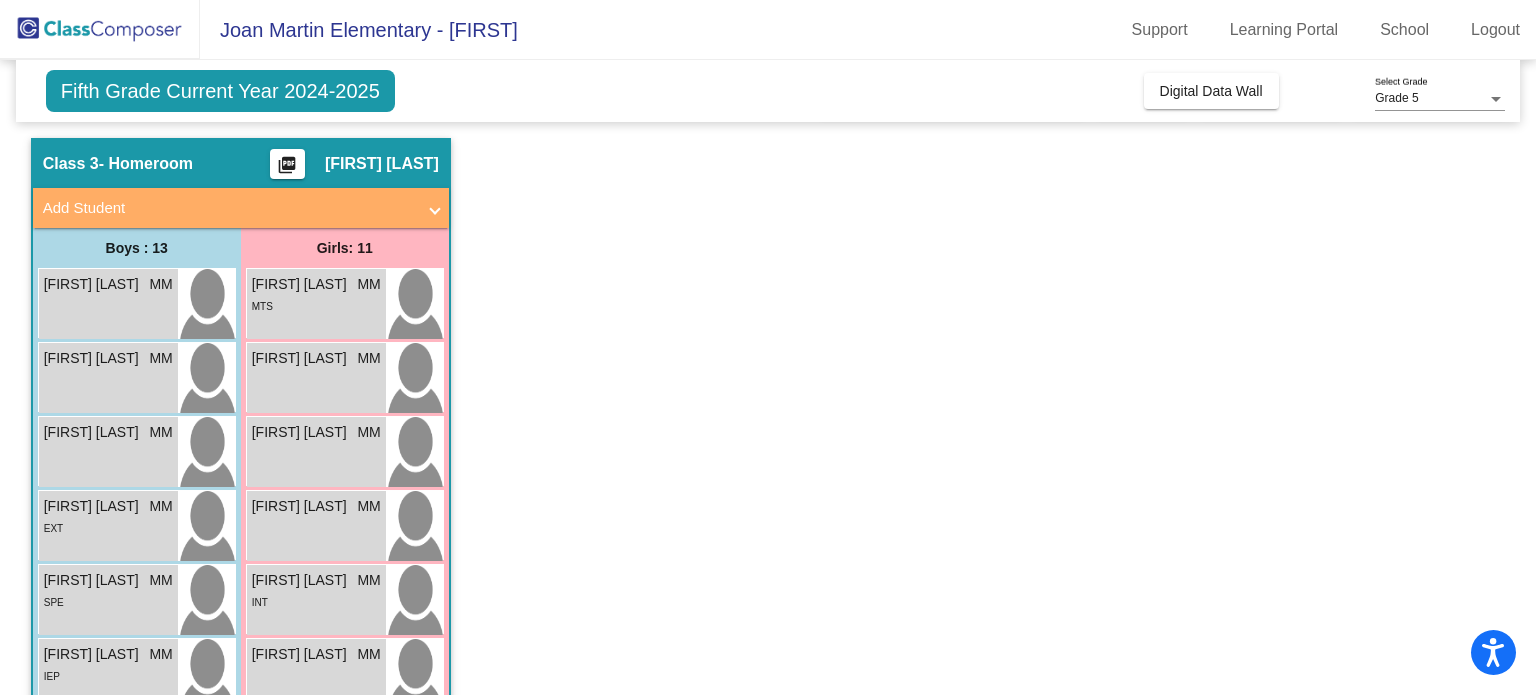 scroll, scrollTop: 0, scrollLeft: 0, axis: both 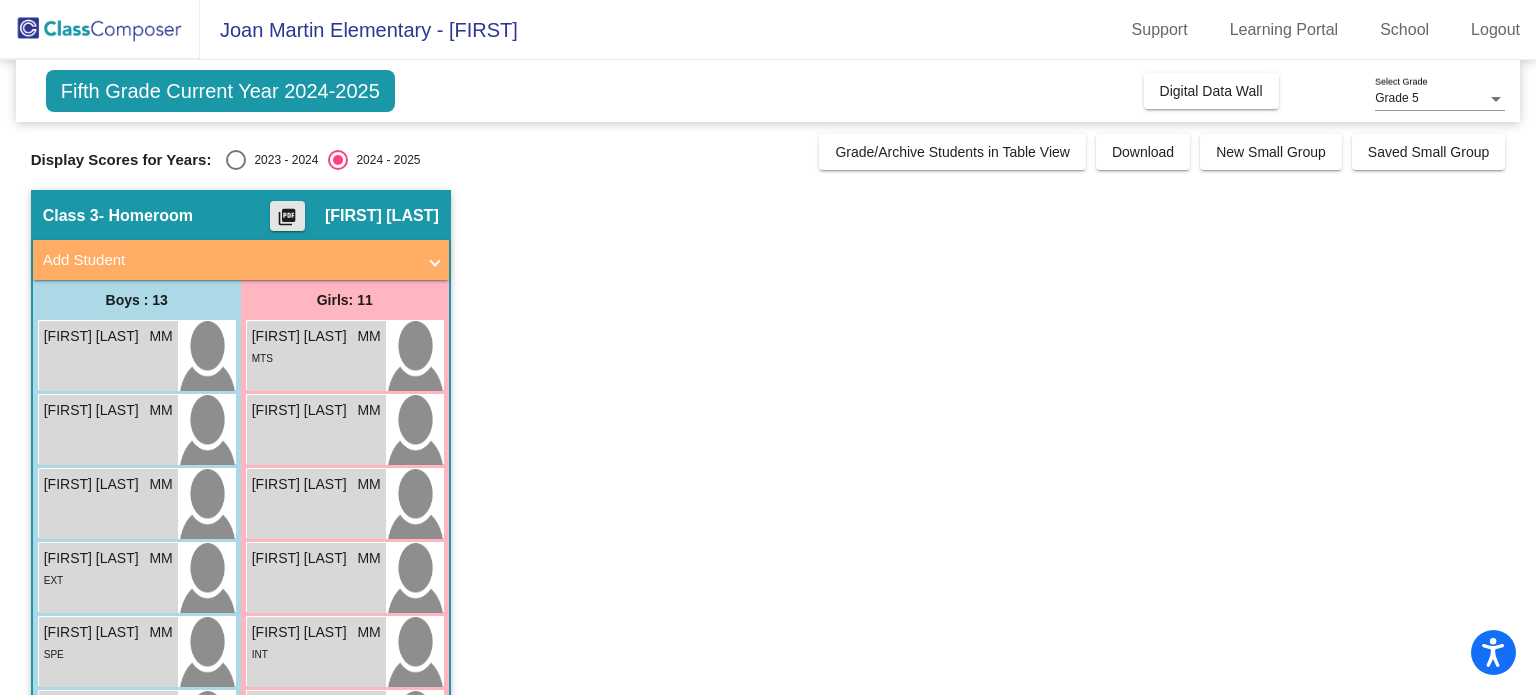 click on "picture_as_pdf" 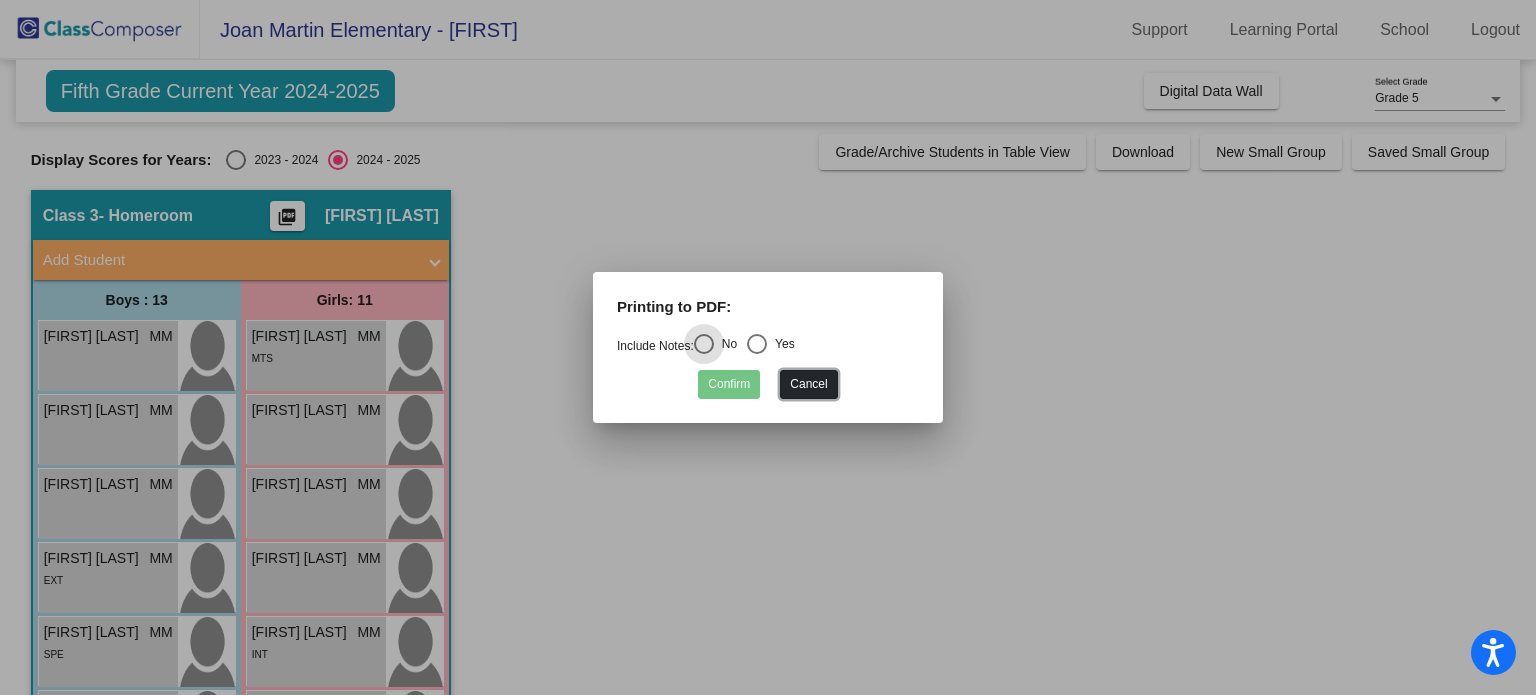 click on "Cancel" at bounding box center [808, 384] 